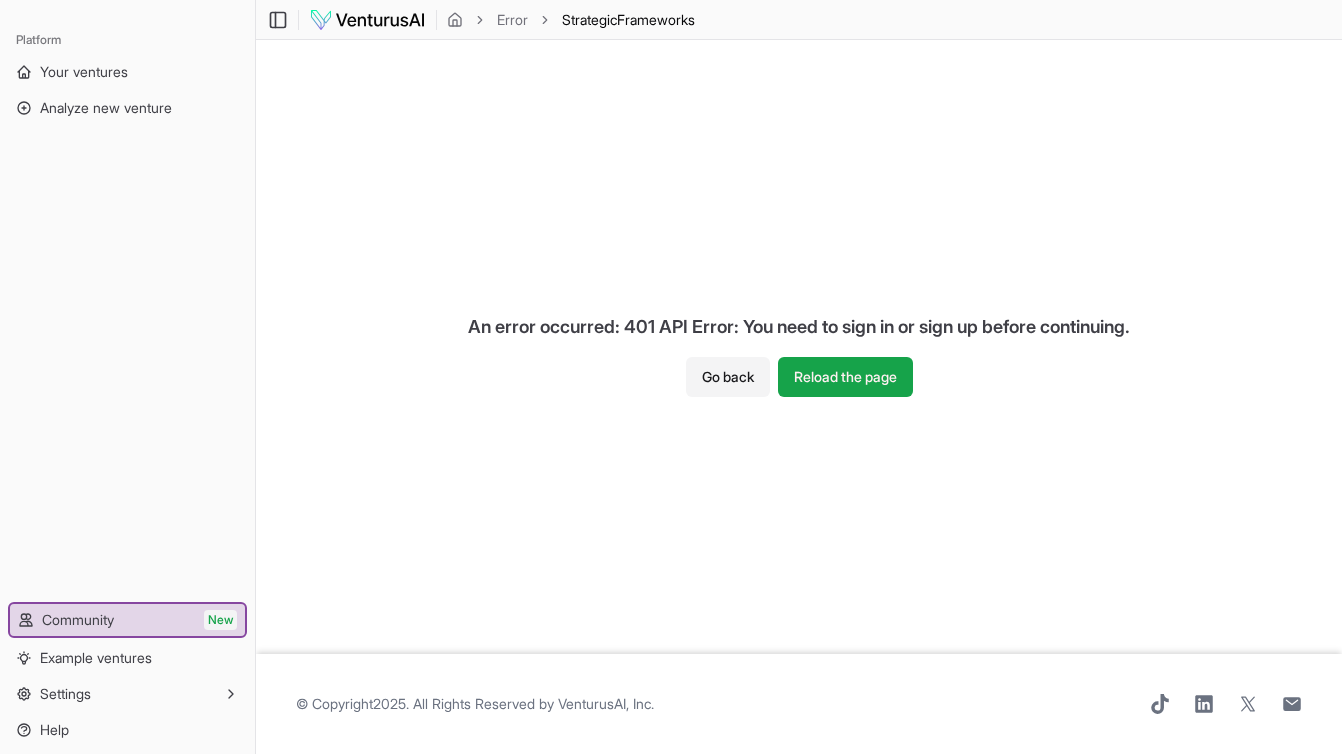 scroll, scrollTop: 0, scrollLeft: 0, axis: both 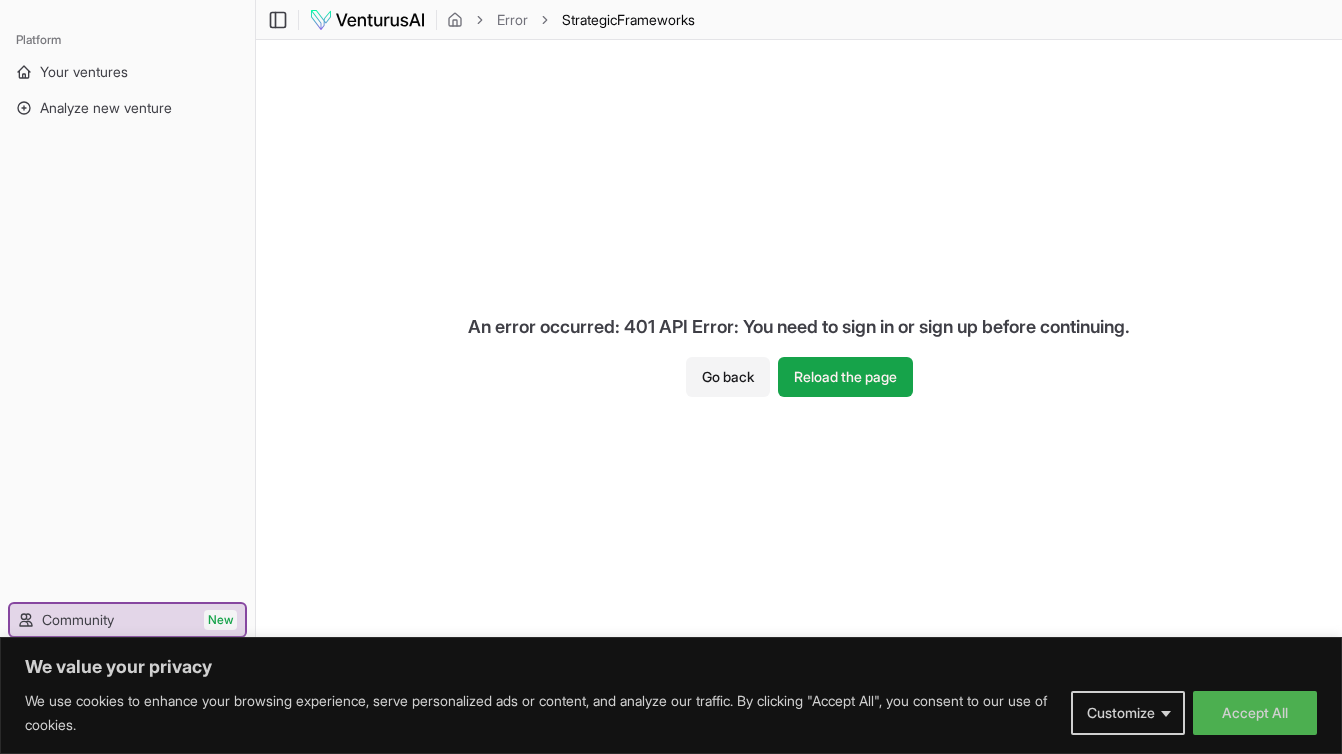 click at bounding box center (367, 20) 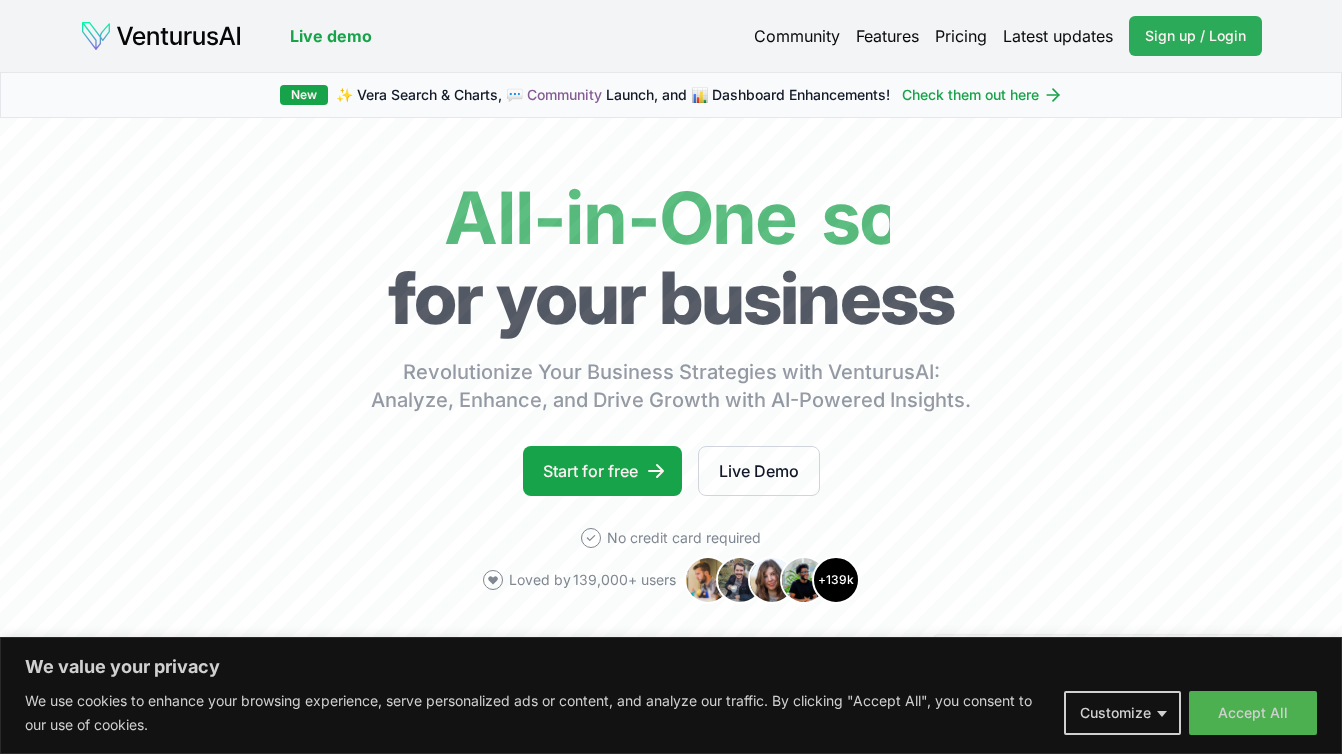 click on "Sign up / Login" at bounding box center [1195, 36] 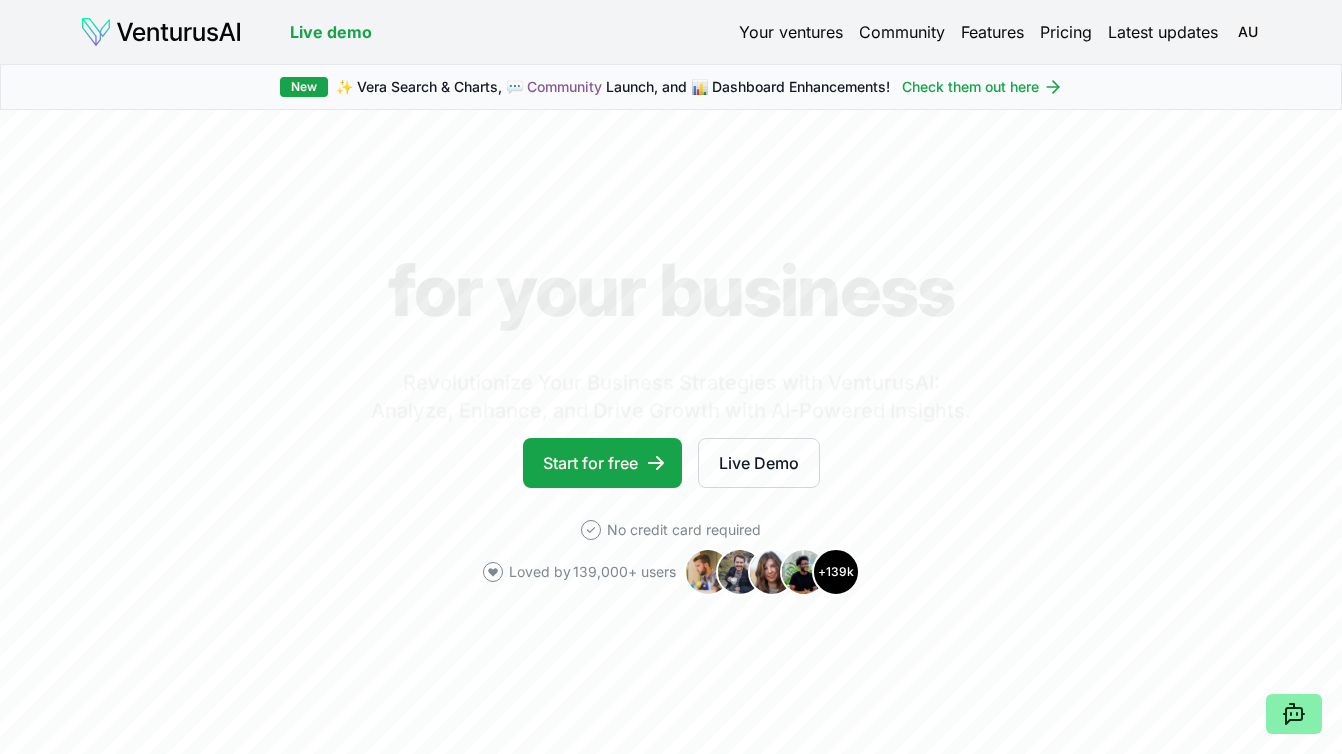 scroll, scrollTop: 0, scrollLeft: 0, axis: both 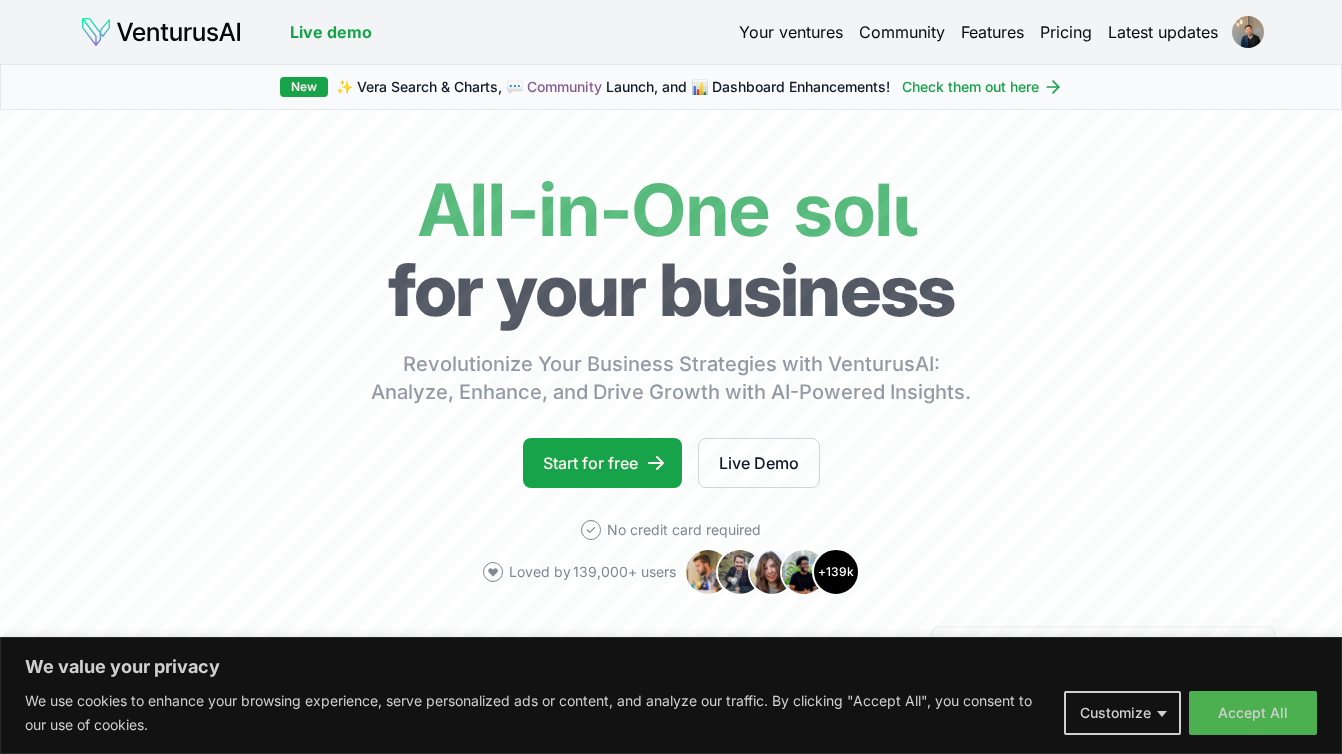 click on "Your ventures" at bounding box center (791, 32) 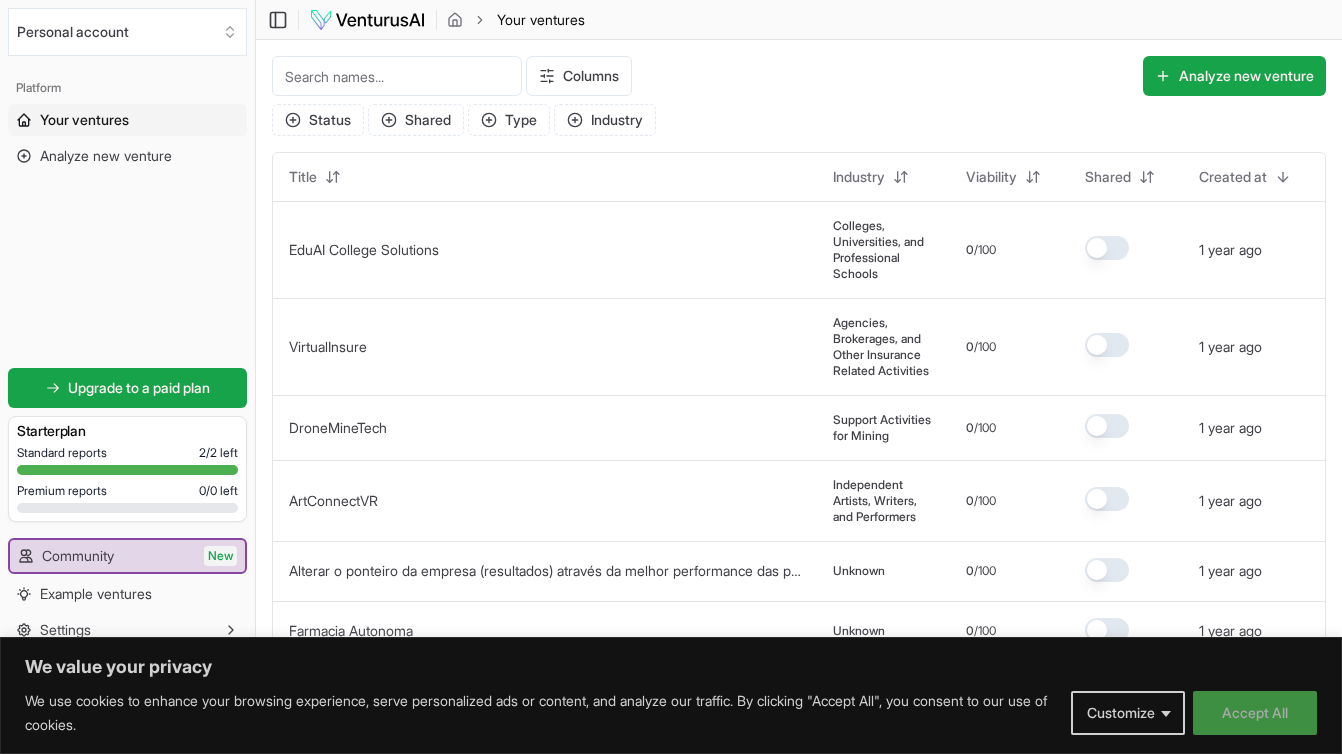 click on "Accept All" at bounding box center [1255, 713] 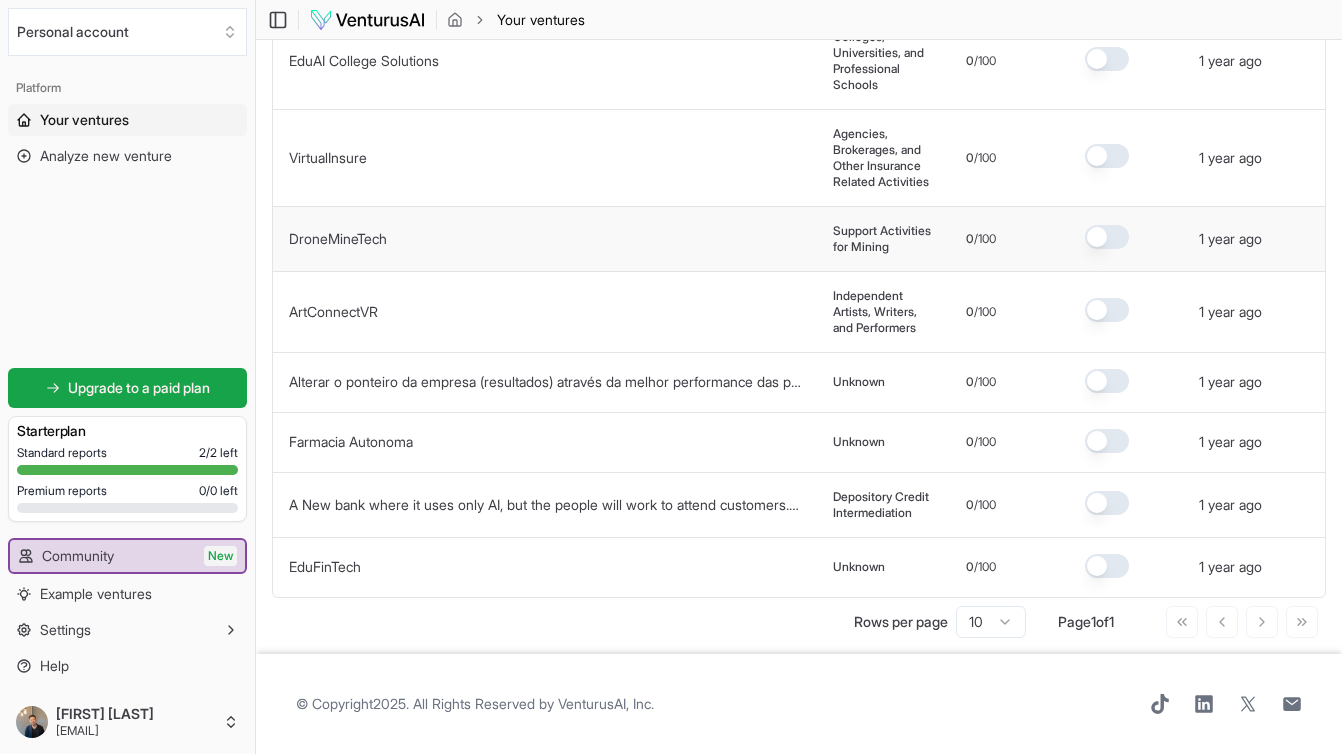 scroll, scrollTop: 198, scrollLeft: 0, axis: vertical 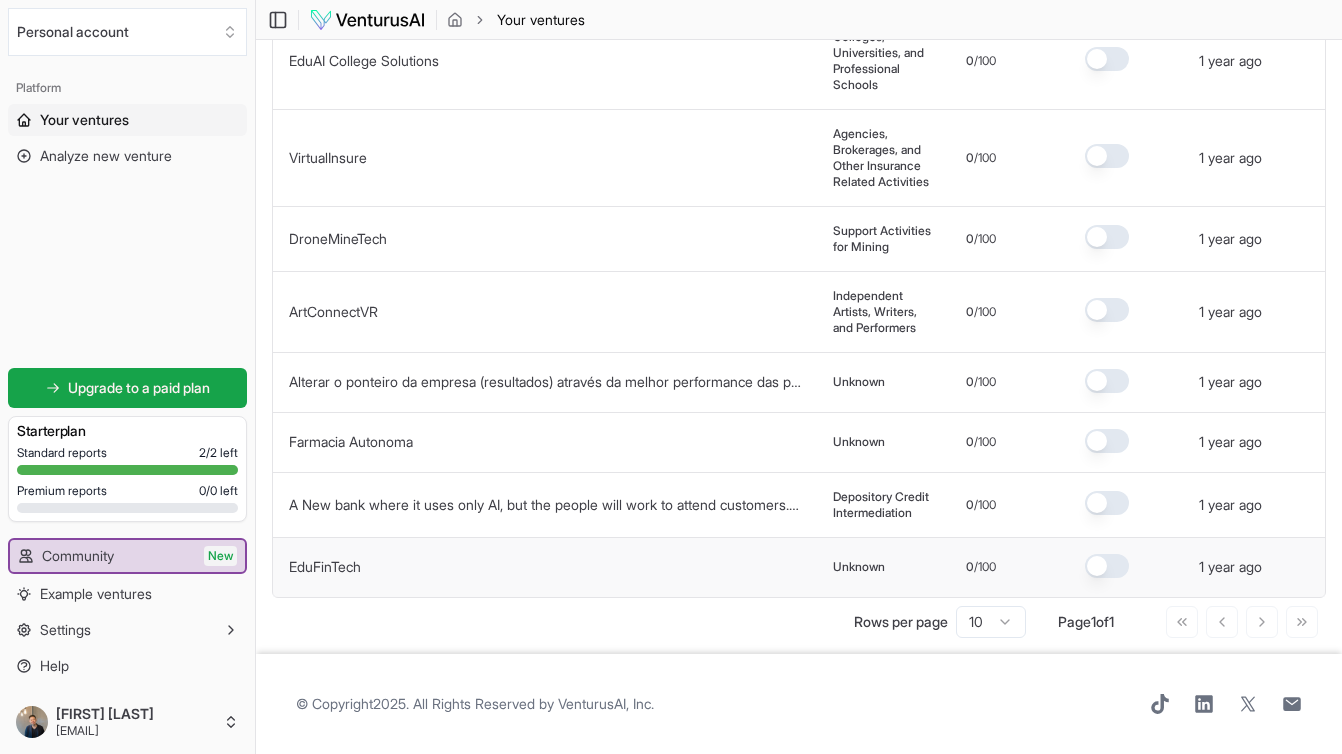 click on "EduFinTech" at bounding box center (545, 567) 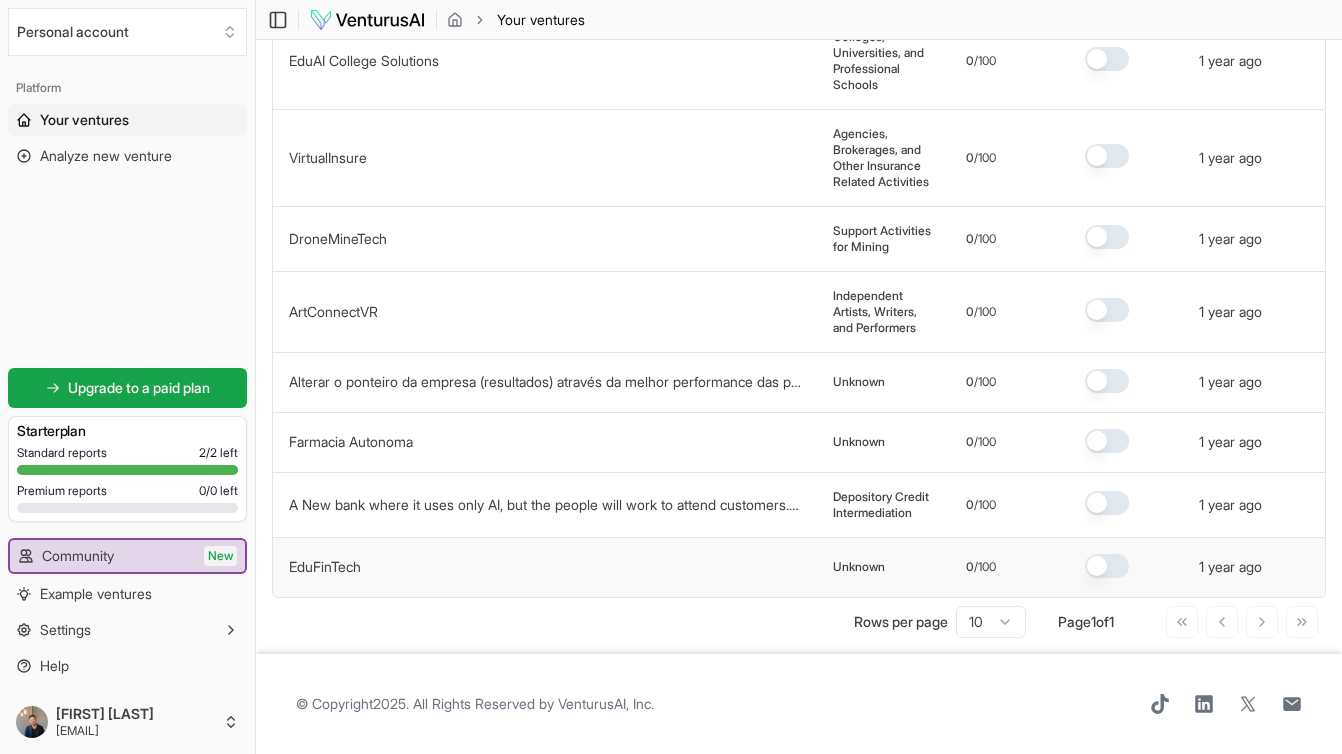 click on "EduFinTech" at bounding box center (325, 566) 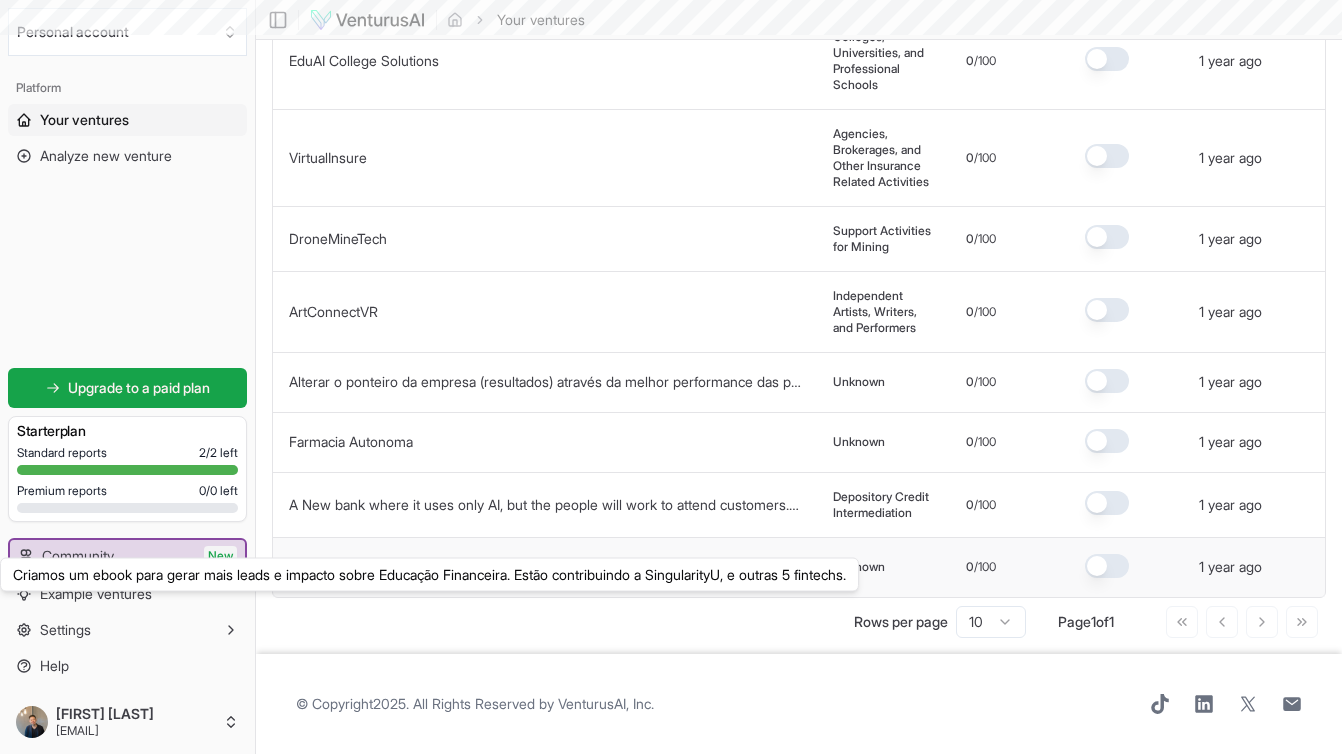 scroll, scrollTop: 0, scrollLeft: 0, axis: both 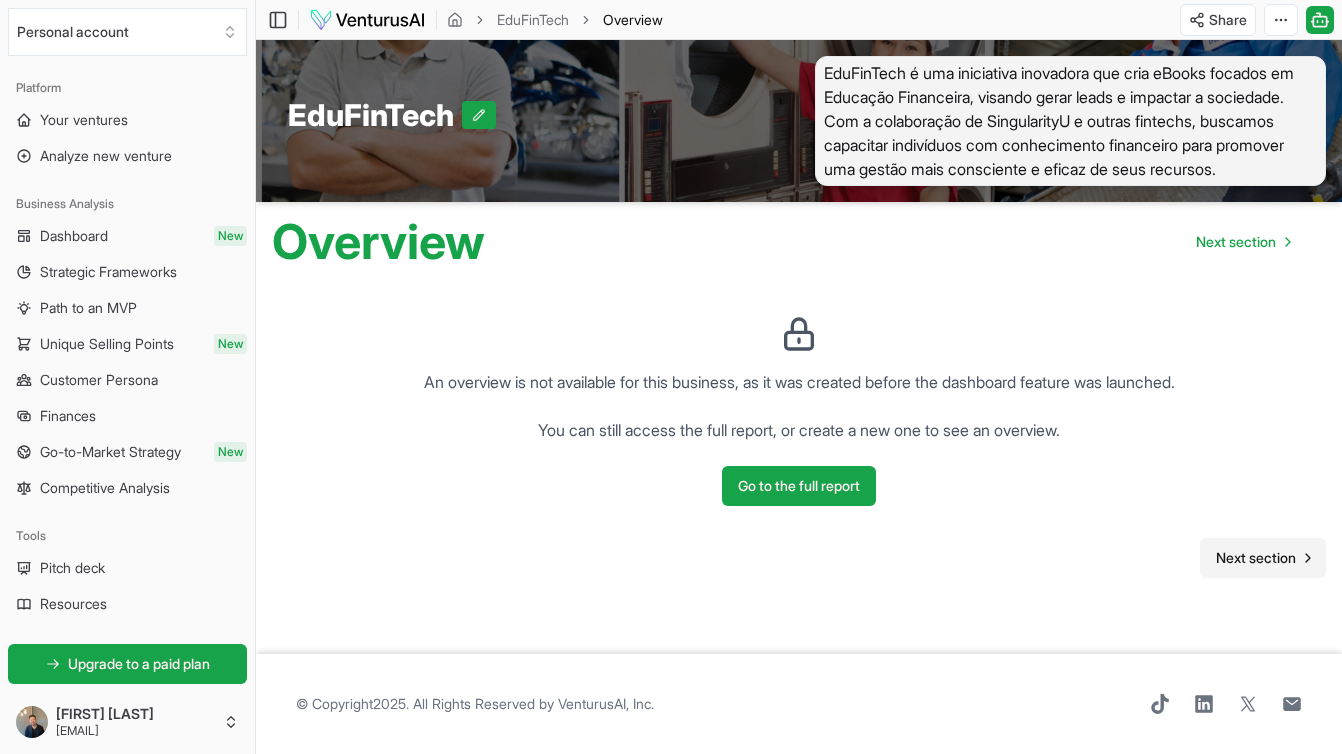 click on "Next section" at bounding box center (1256, 558) 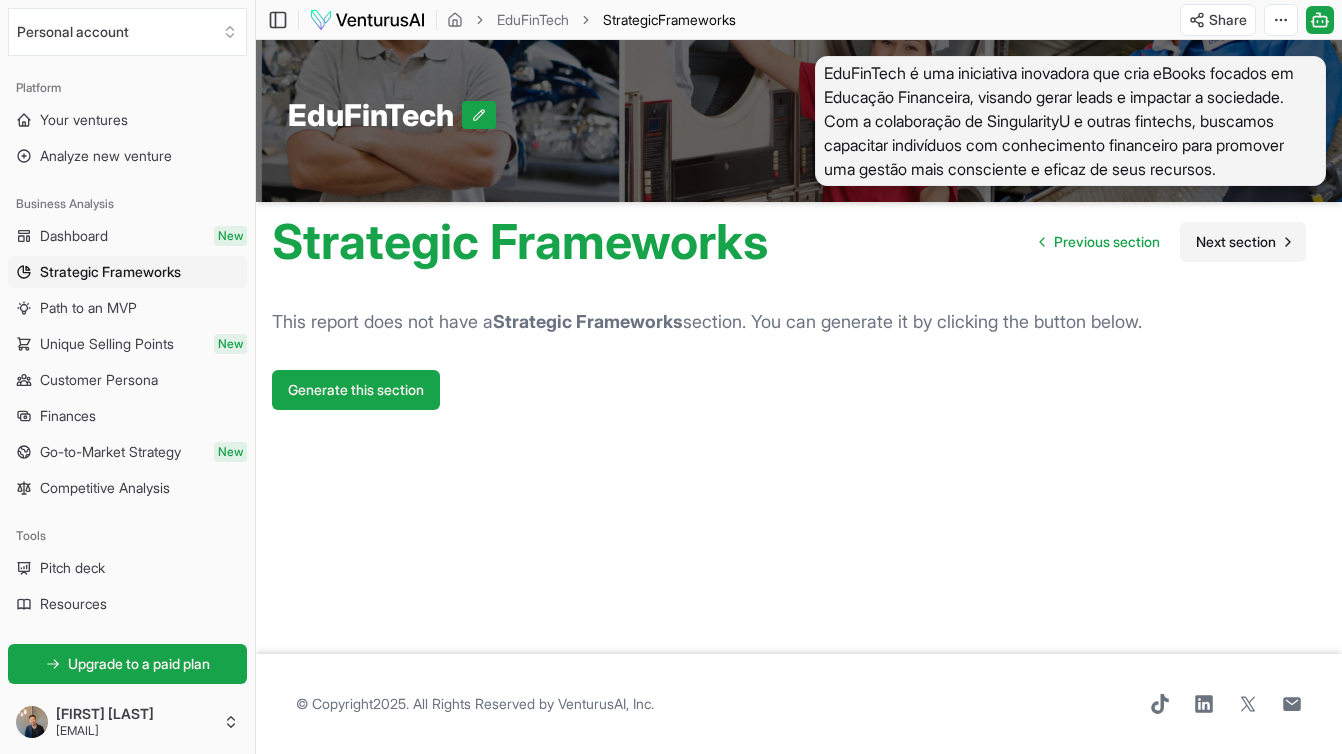 click on "Next section" at bounding box center (1243, 242) 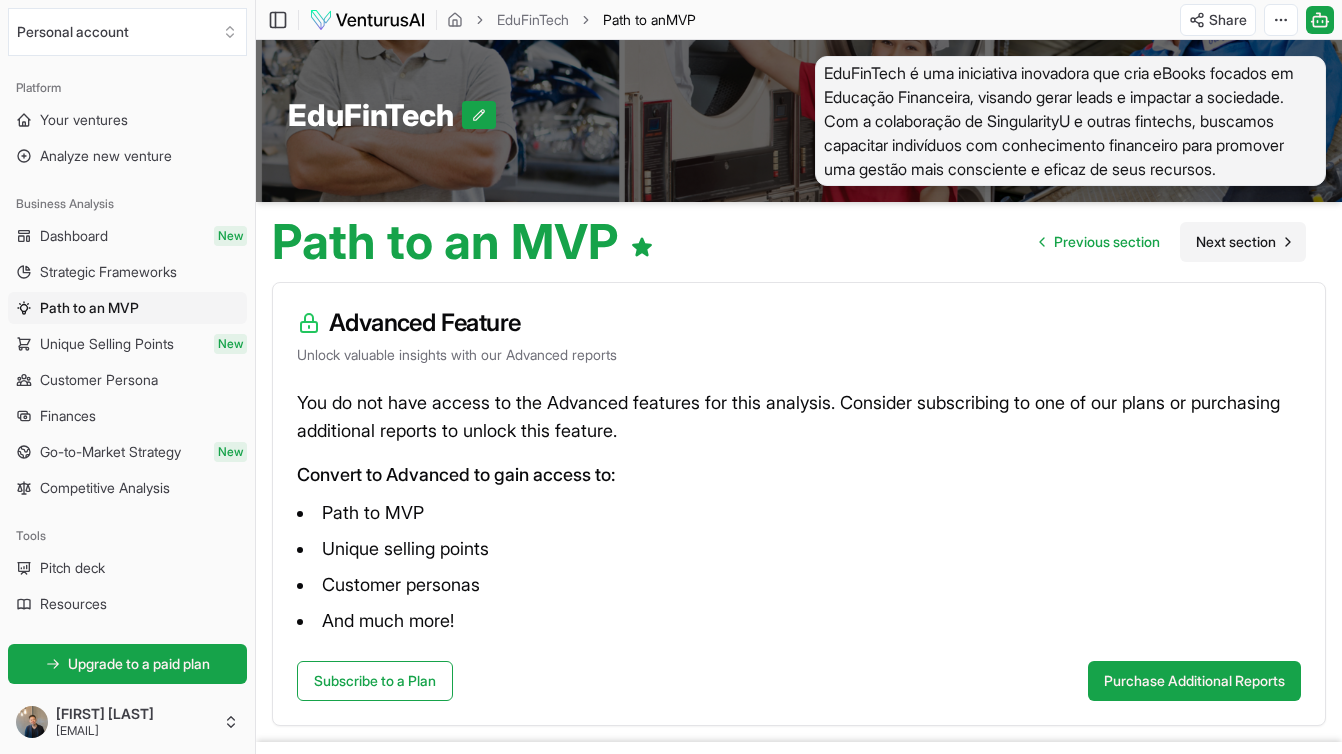 click on "Next section" at bounding box center (1243, 242) 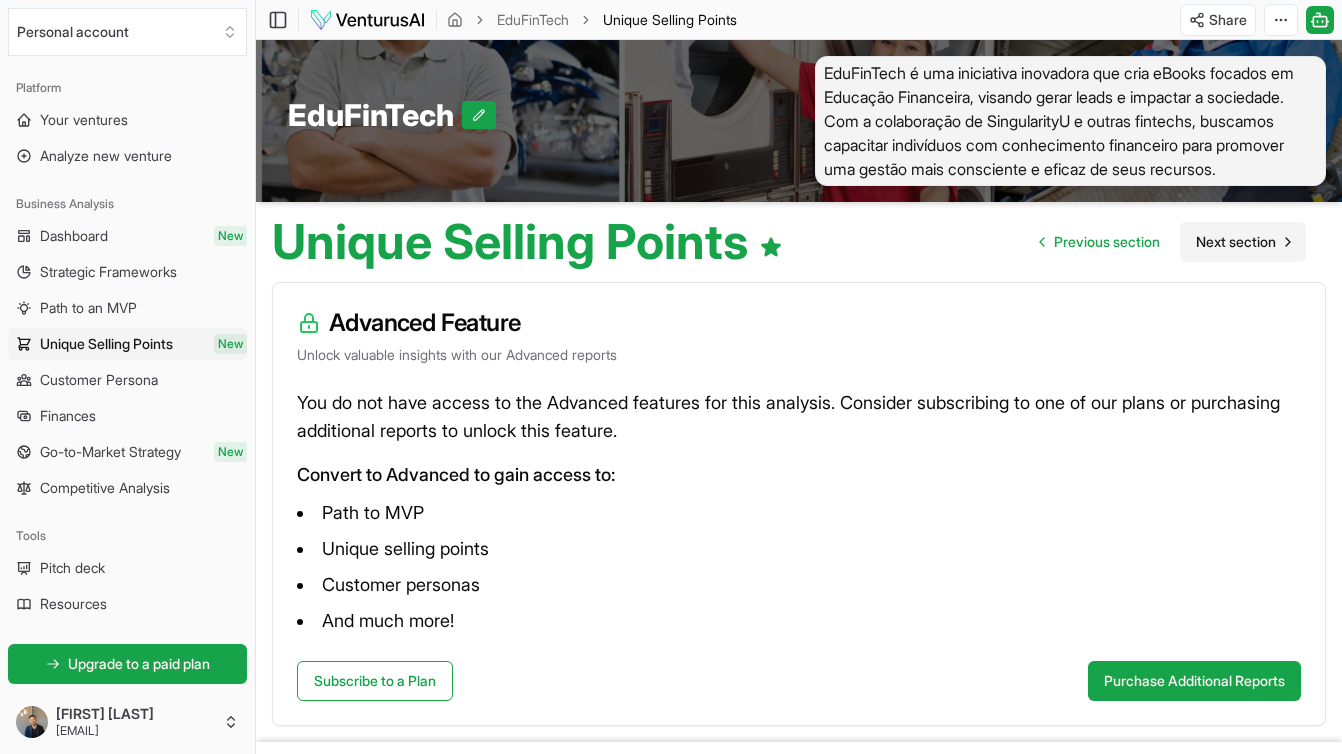 click on "Next section" at bounding box center [1243, 242] 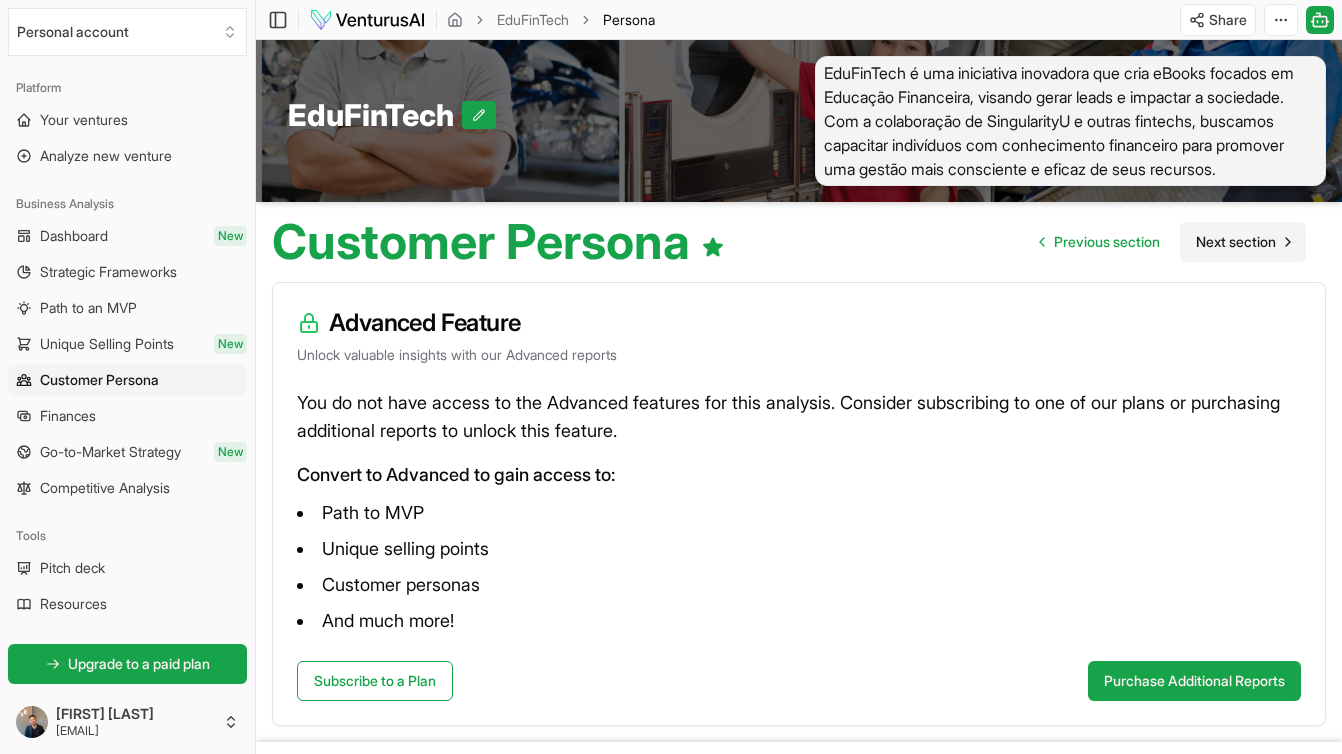 click on "Next section" at bounding box center (1243, 242) 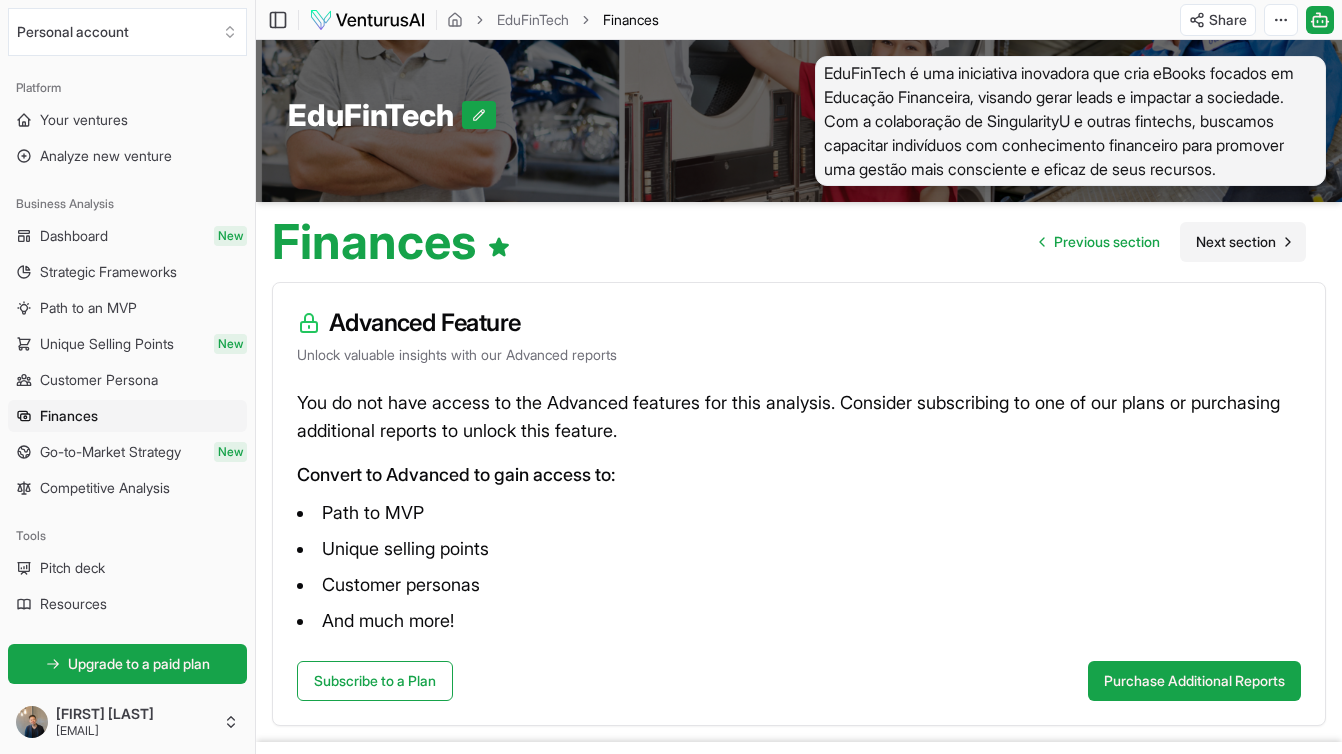 click on "Next section" at bounding box center [1243, 242] 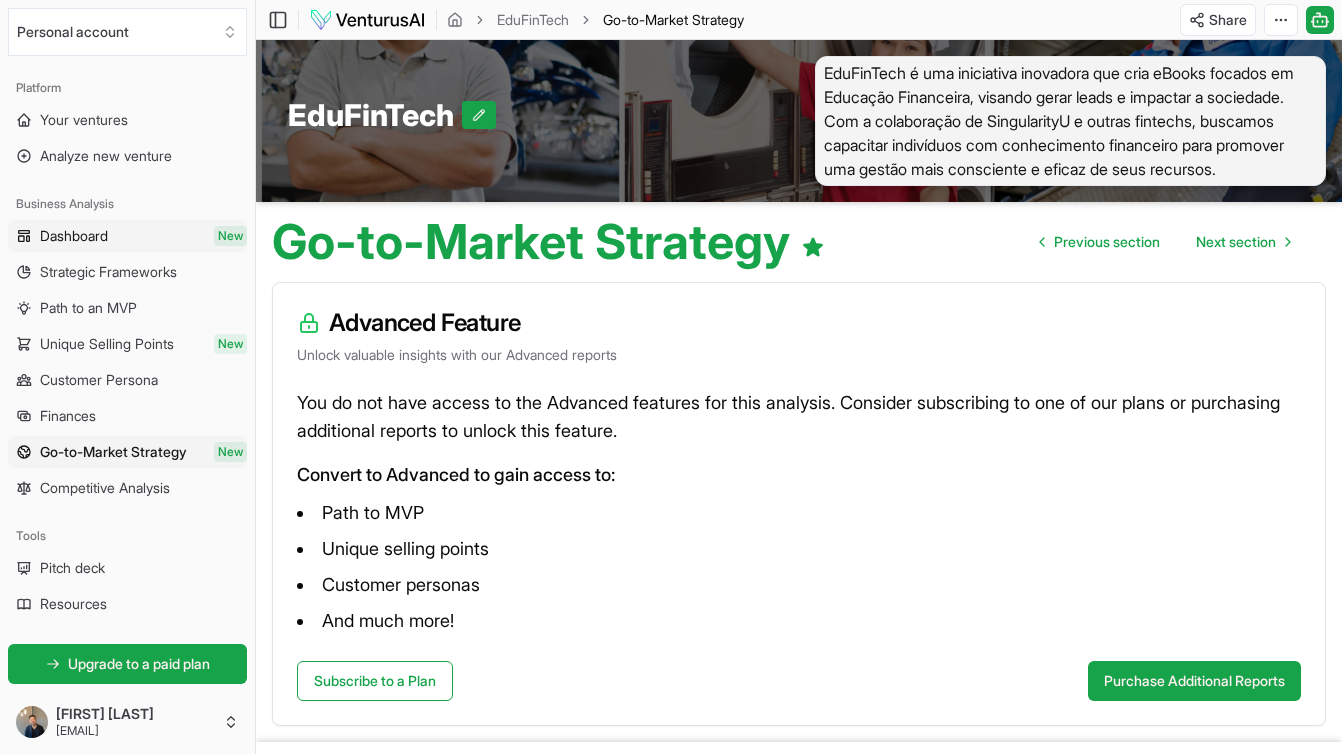 click on "Dashboard New" at bounding box center [127, 236] 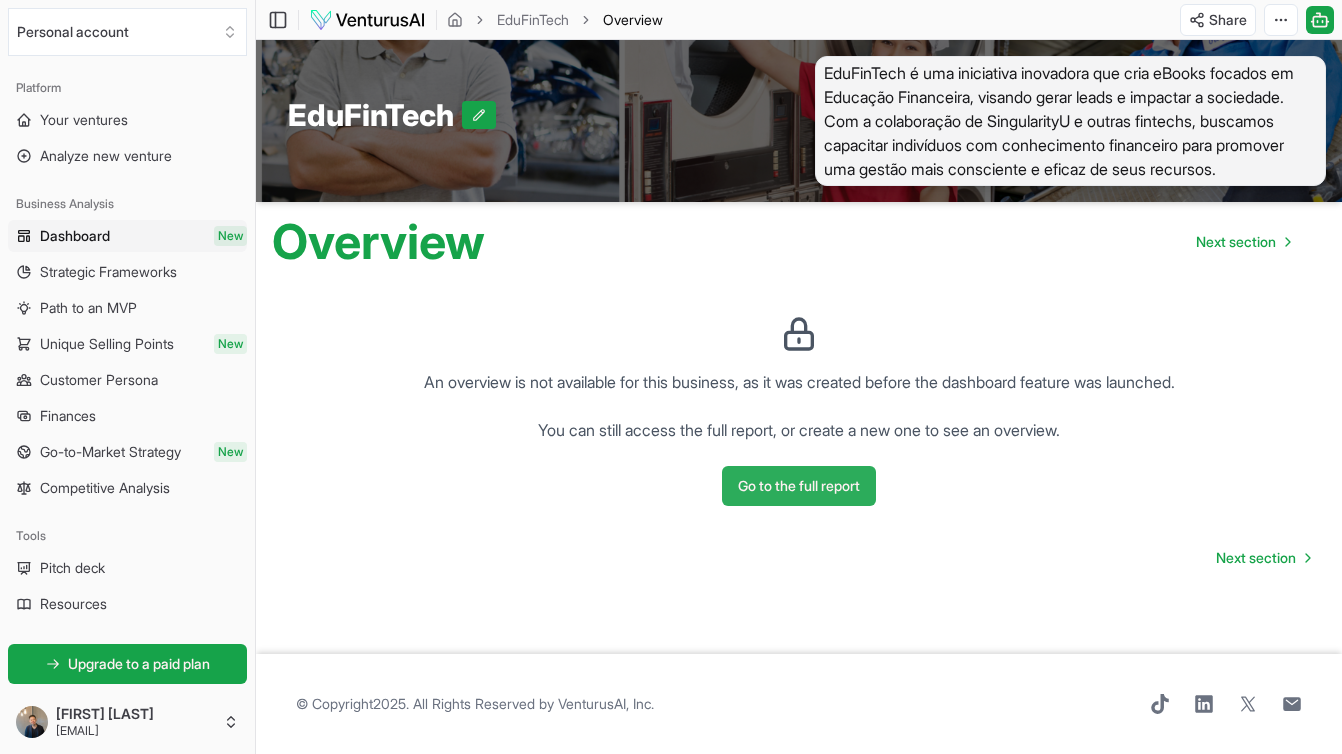 click on "Go to the full report" at bounding box center [799, 486] 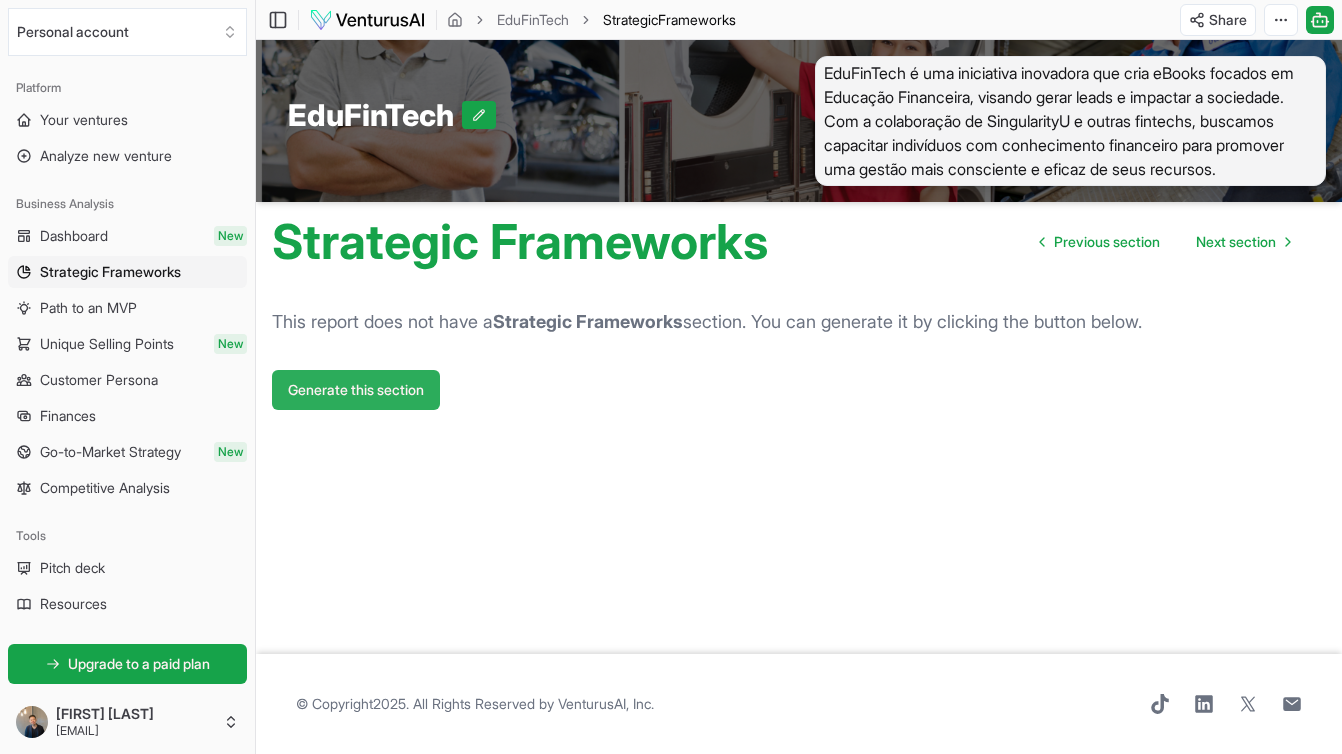 click on "Generate this section" at bounding box center (356, 390) 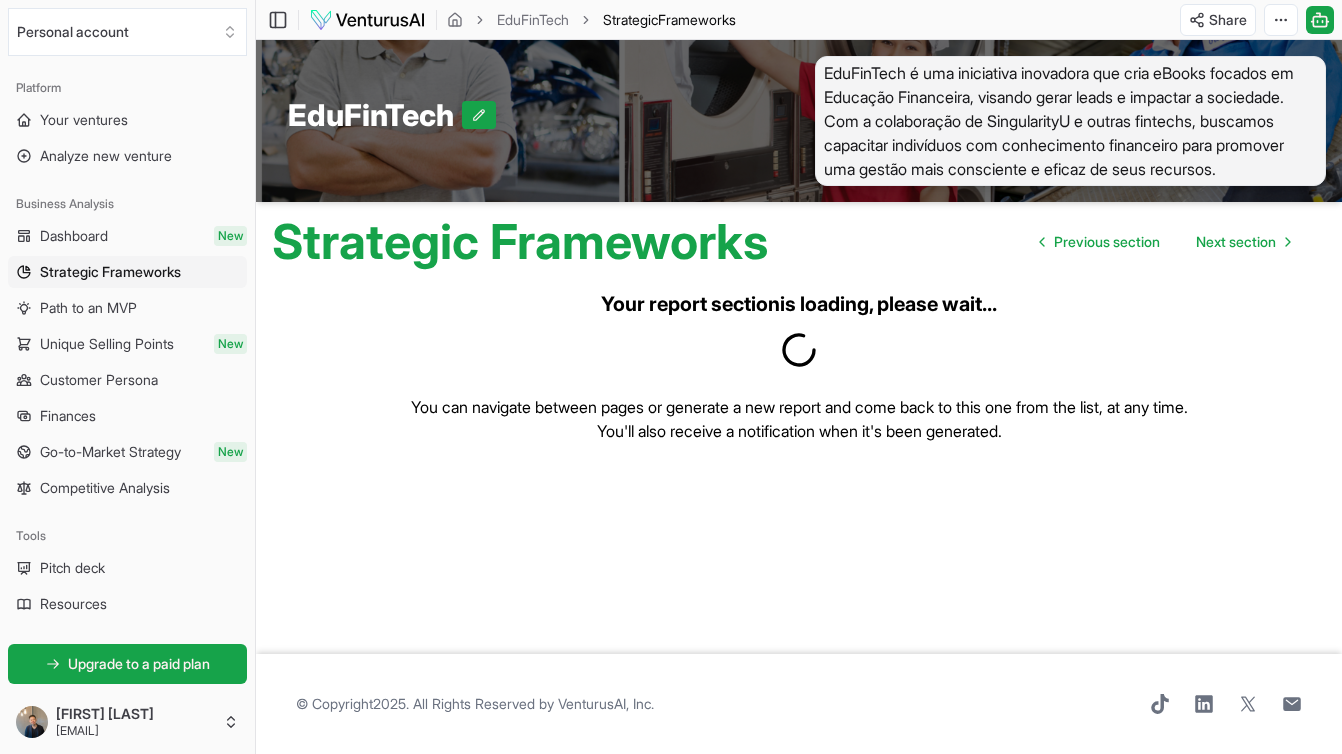 click on "Your report section   is loading, please wait..." at bounding box center [799, 304] 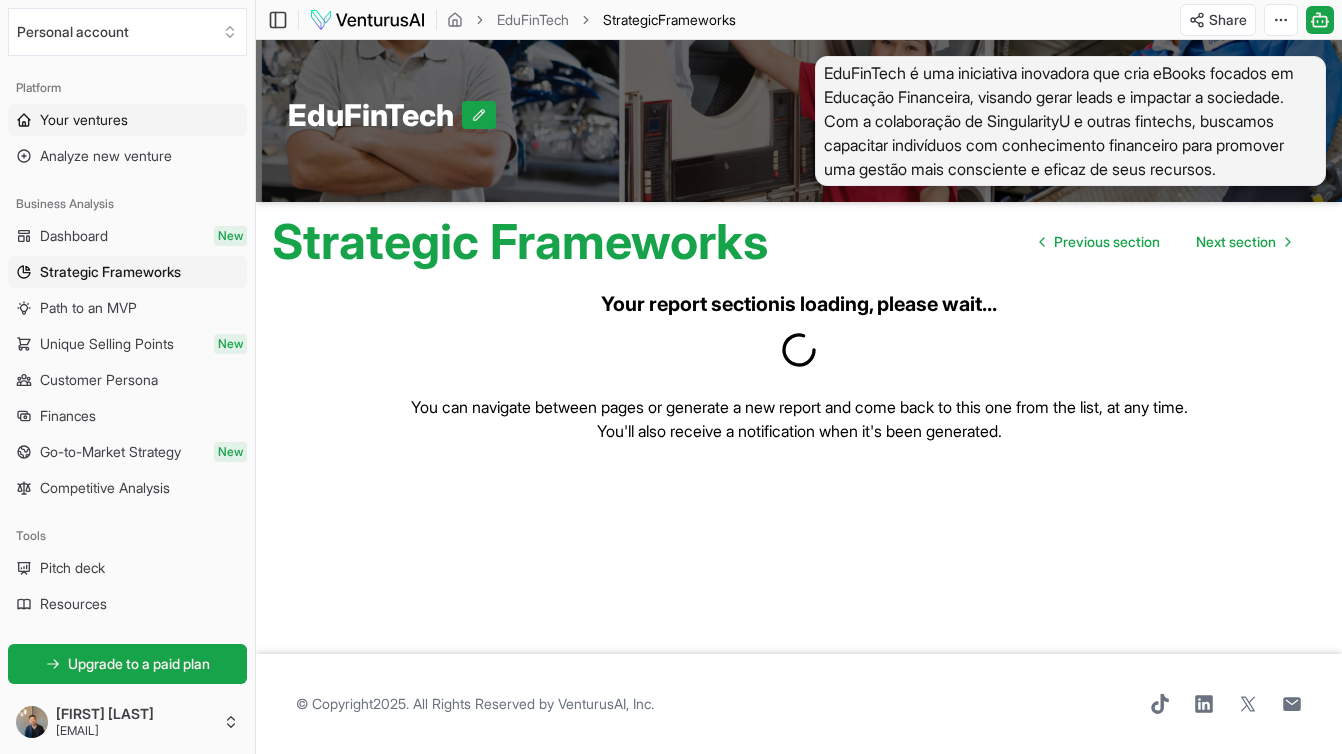 click on "Your ventures" at bounding box center (84, 120) 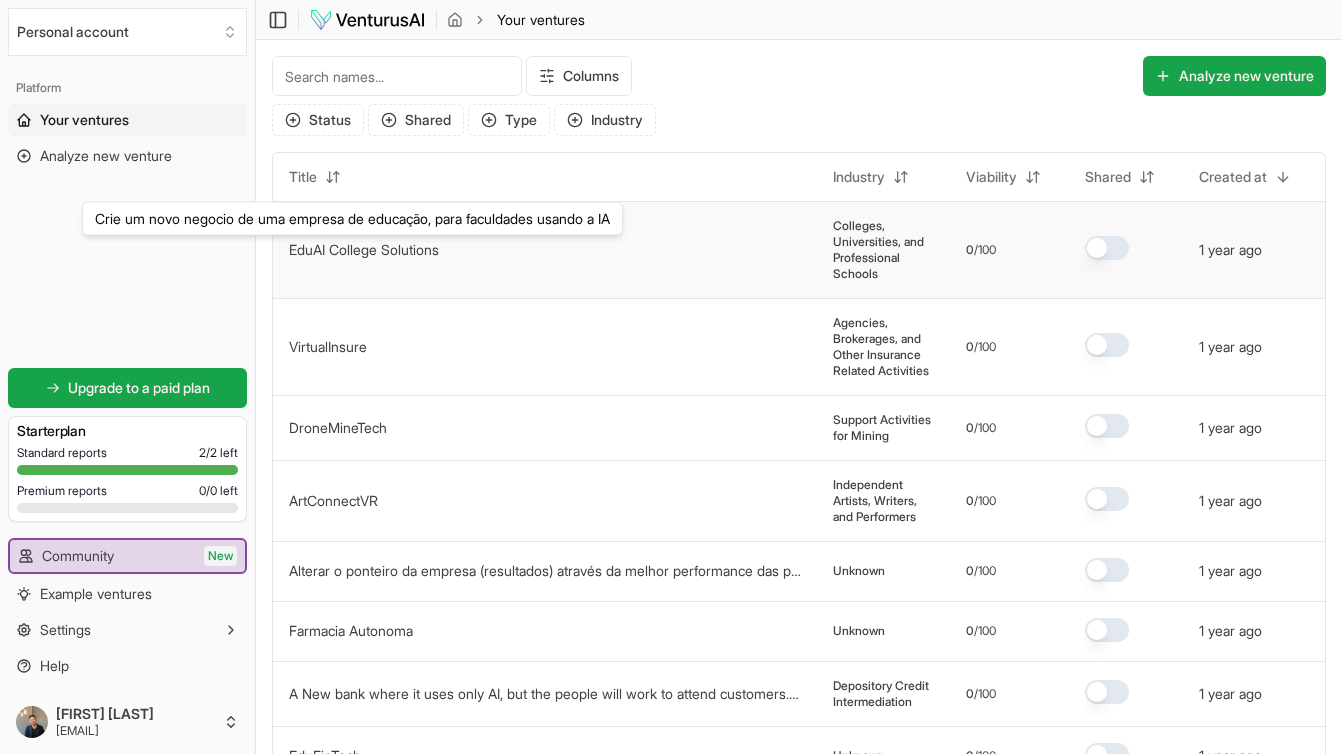click on "EduAI College Solutions" at bounding box center (364, 249) 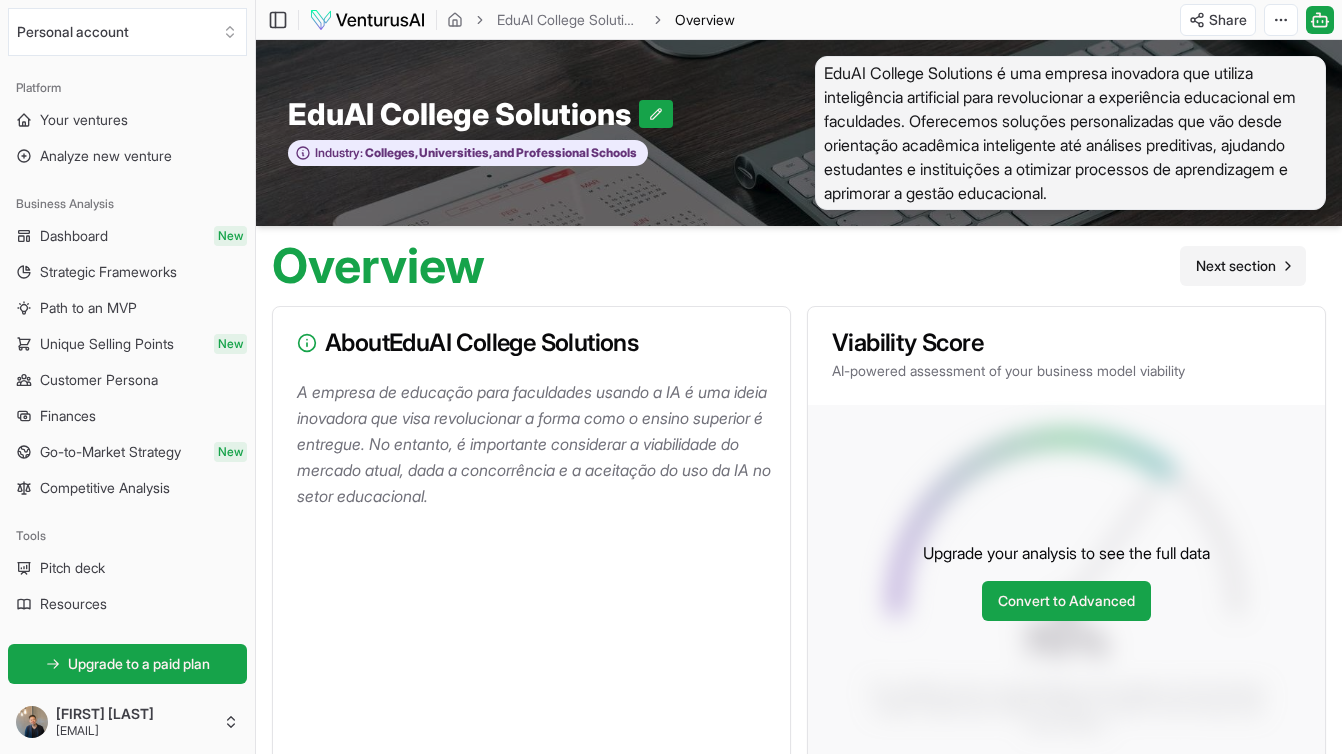 click on "Next section" at bounding box center (1236, 266) 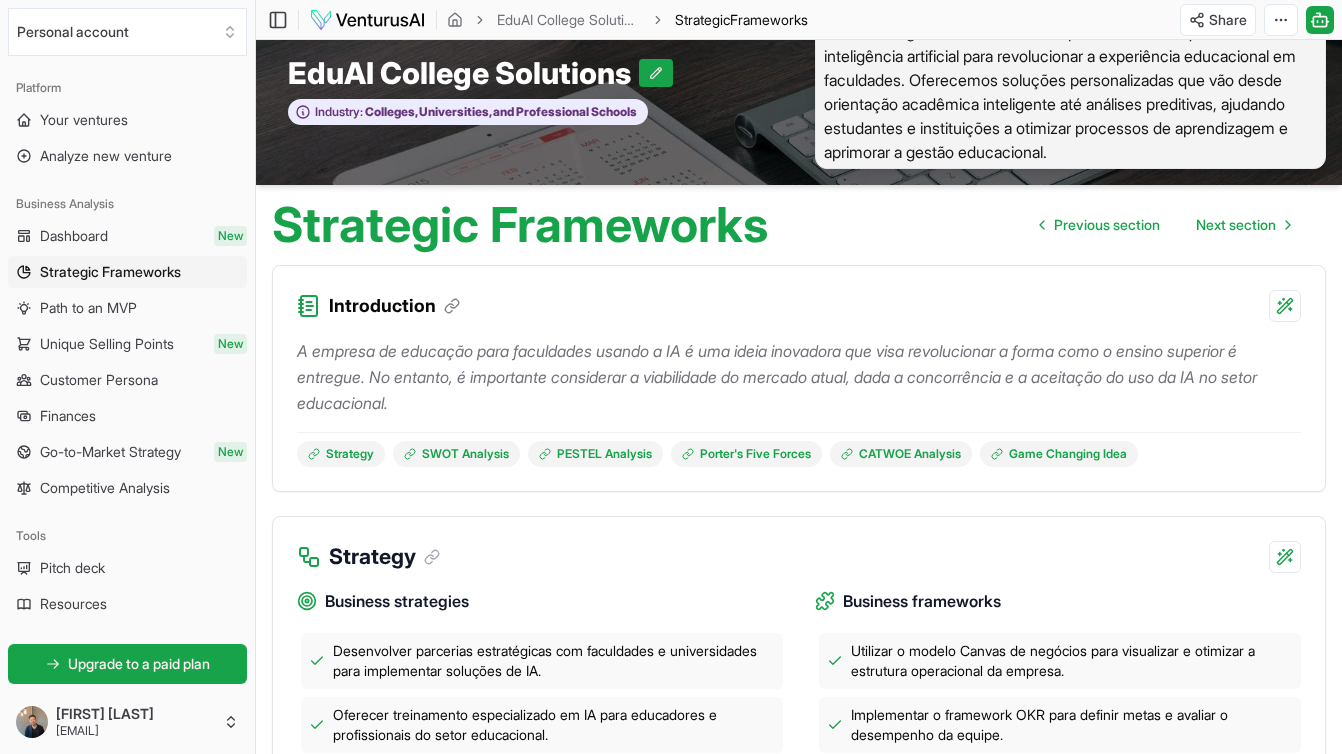 scroll, scrollTop: 0, scrollLeft: 0, axis: both 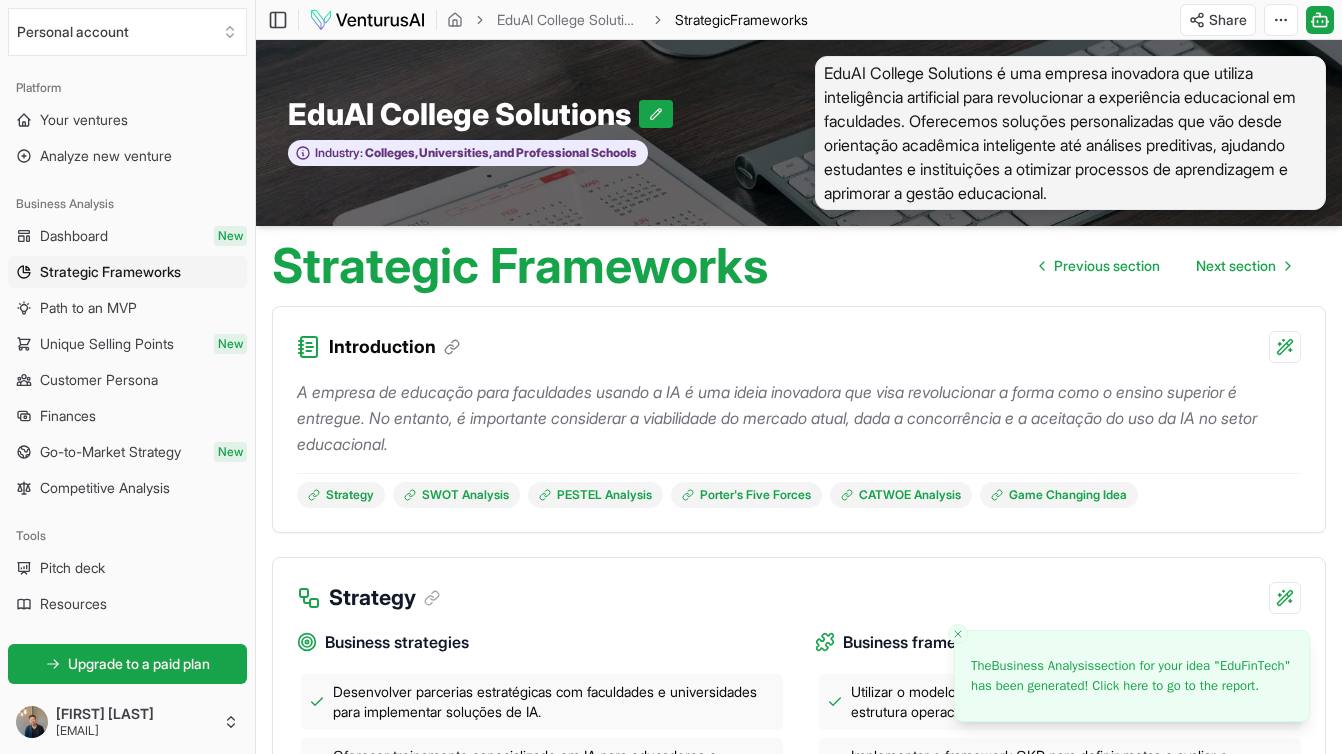 click 